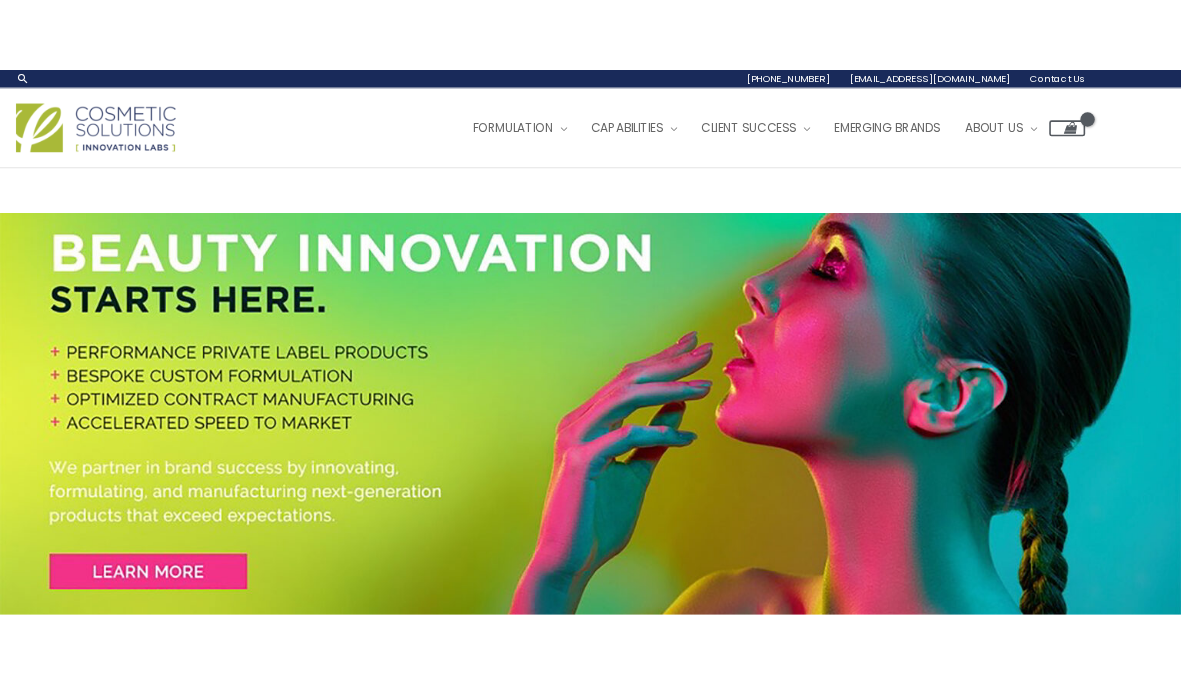 scroll, scrollTop: 0, scrollLeft: 0, axis: both 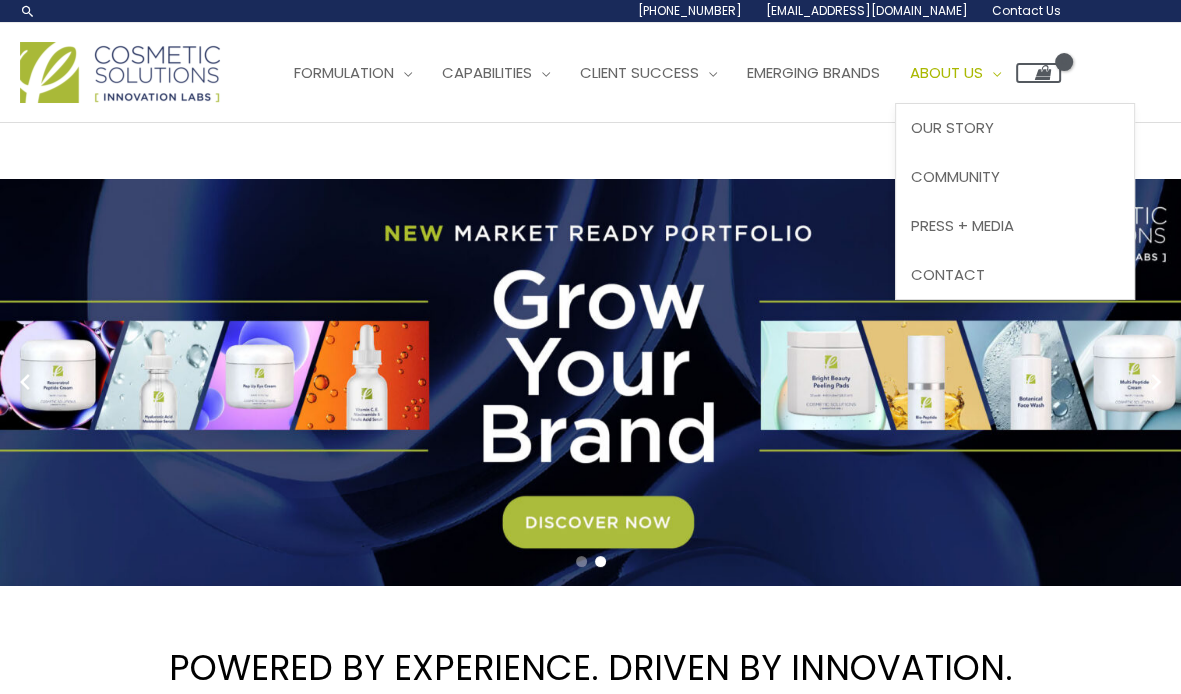 click on "About Us" at bounding box center (946, 72) 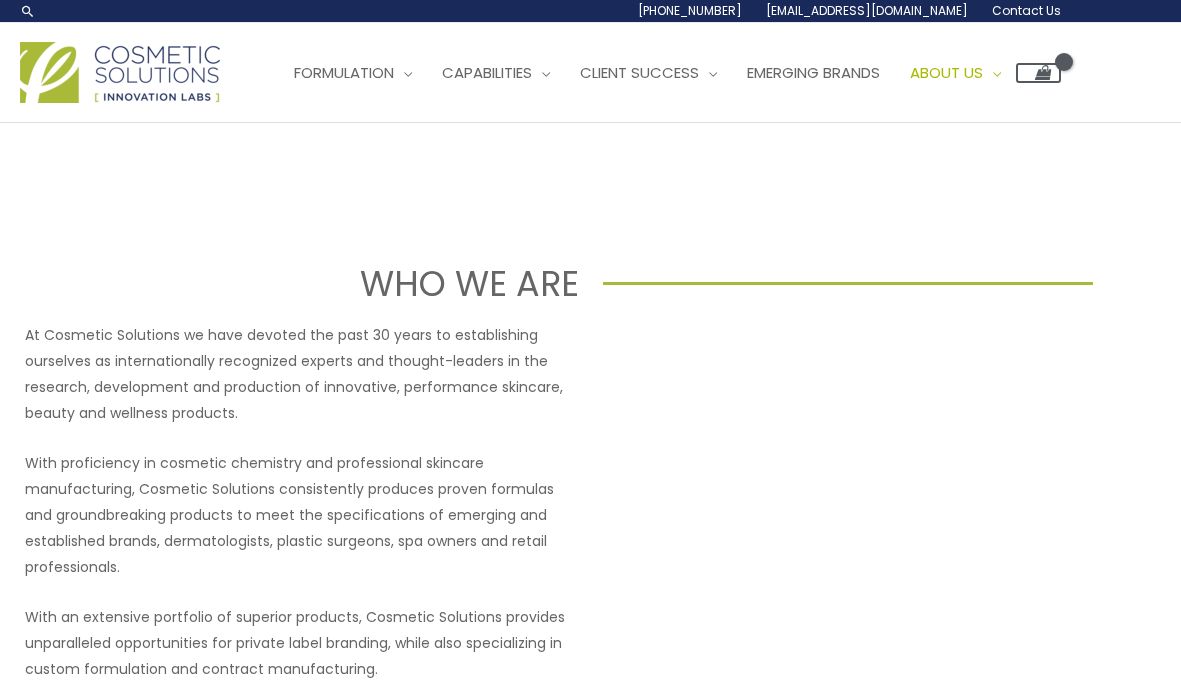 scroll, scrollTop: 0, scrollLeft: 0, axis: both 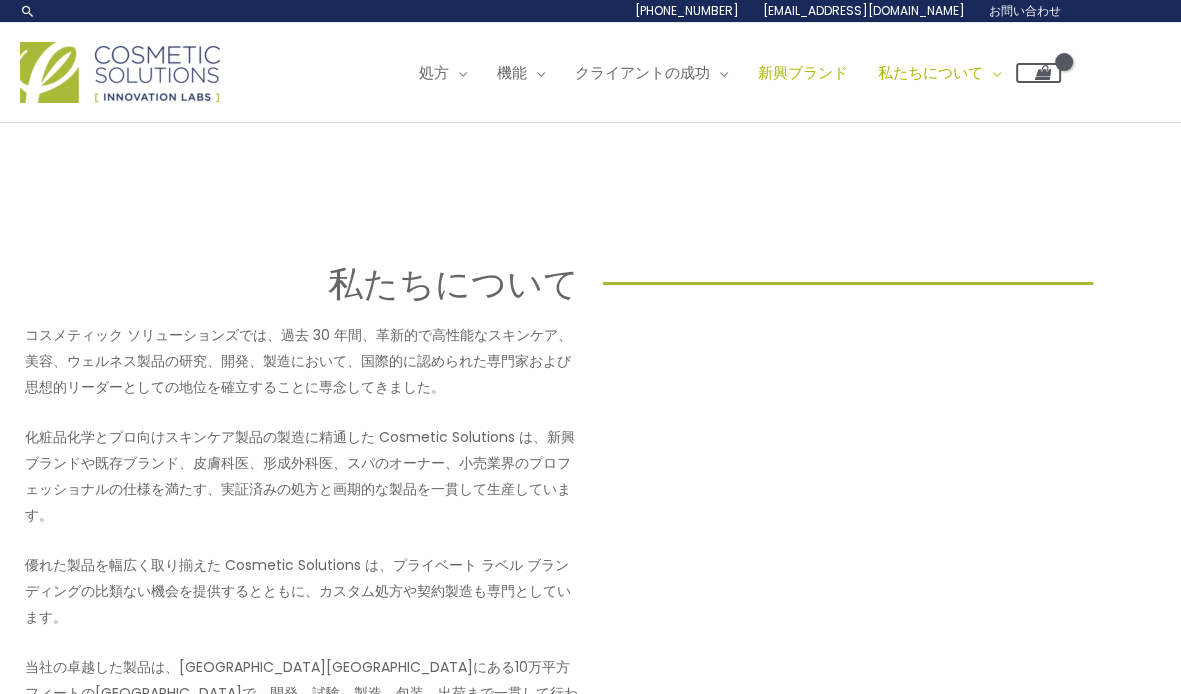click on "新興ブランド" at bounding box center (803, 72) 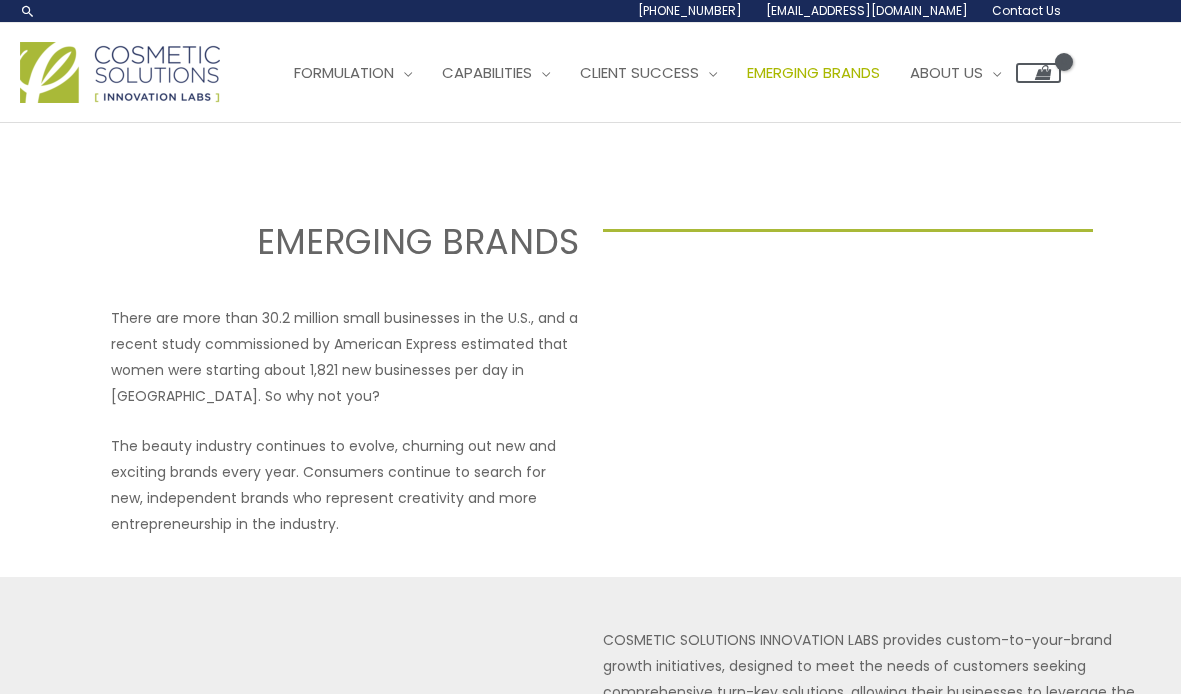 scroll, scrollTop: 0, scrollLeft: 0, axis: both 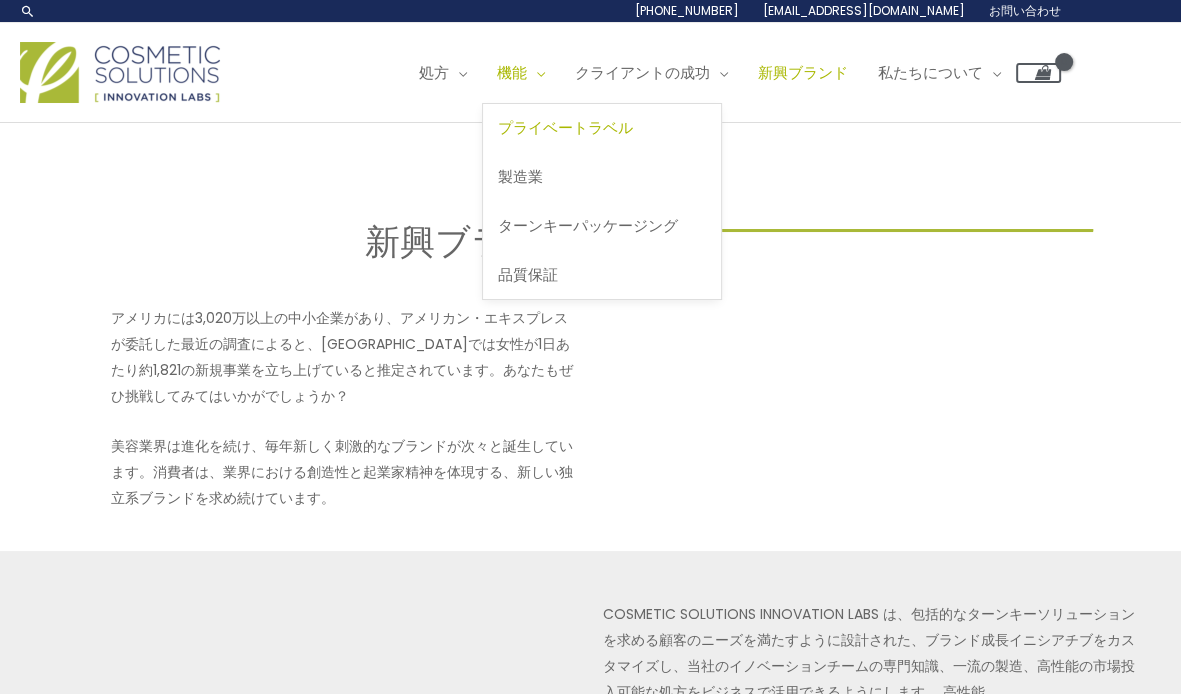 click on "プライベートラベル" at bounding box center (565, 127) 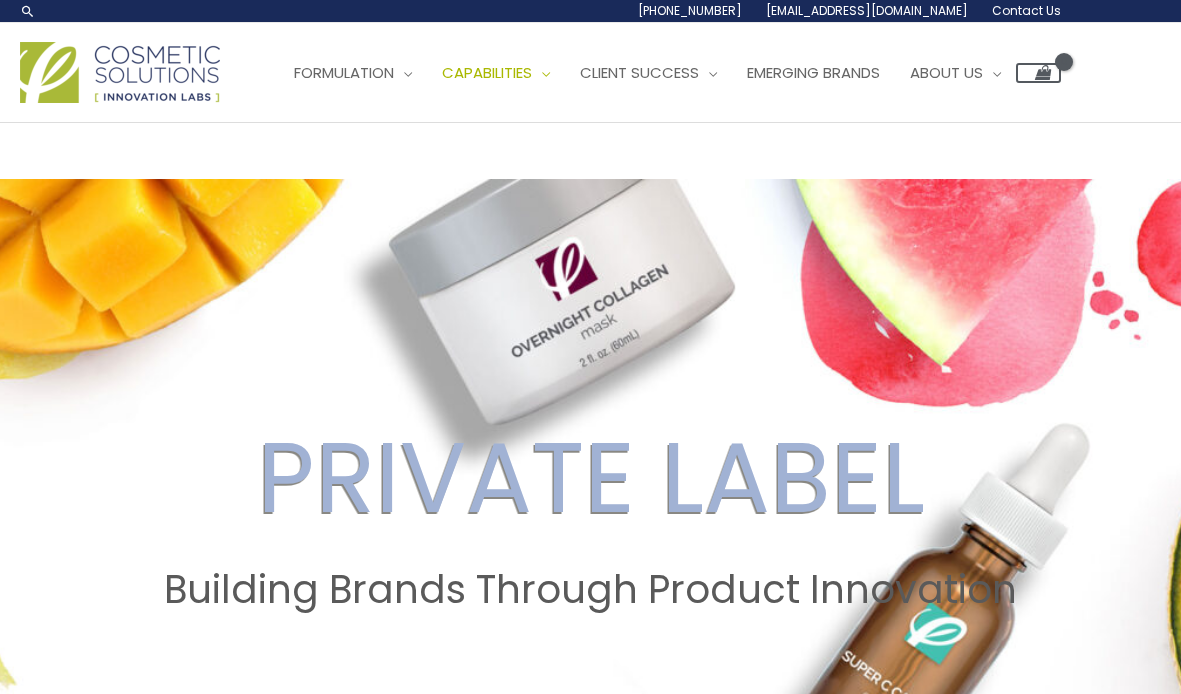 scroll, scrollTop: 0, scrollLeft: 0, axis: both 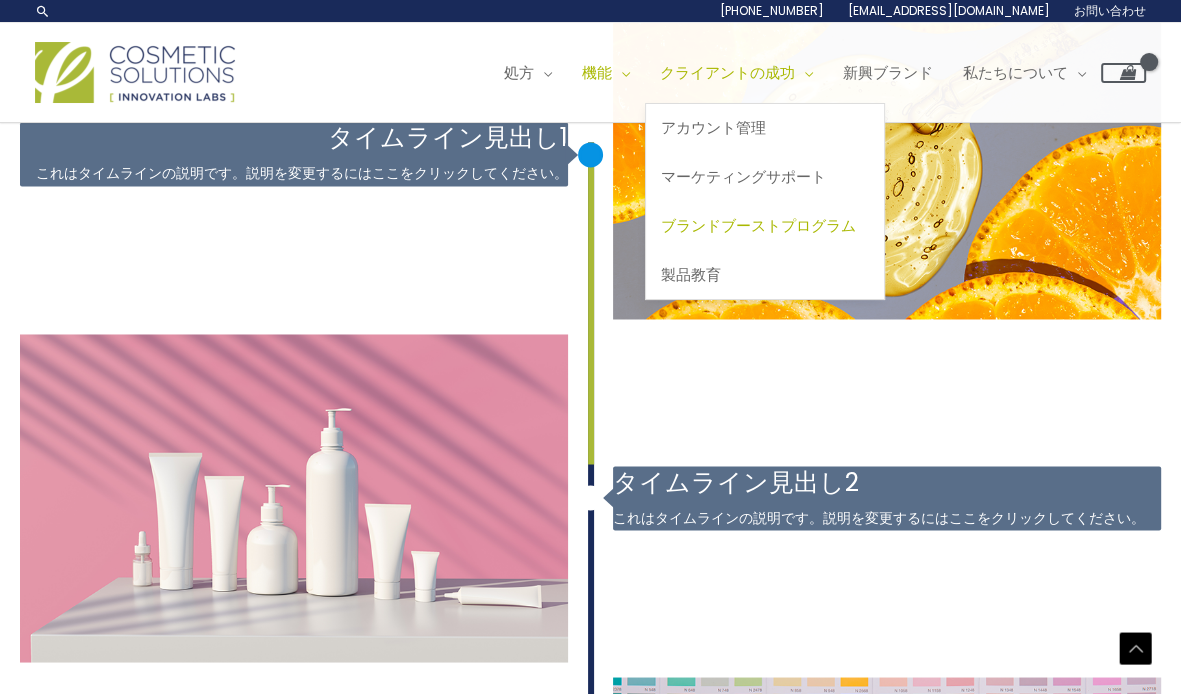 click on "ブランドブーストプログラム" at bounding box center [758, 225] 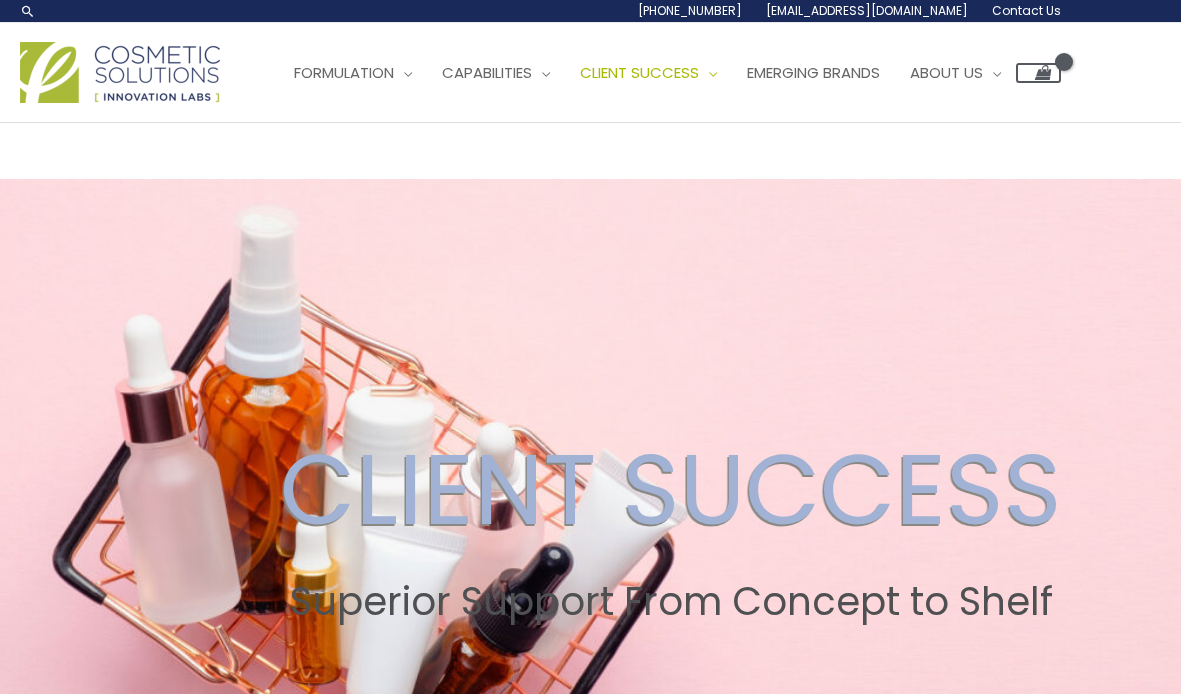scroll, scrollTop: 532, scrollLeft: 0, axis: vertical 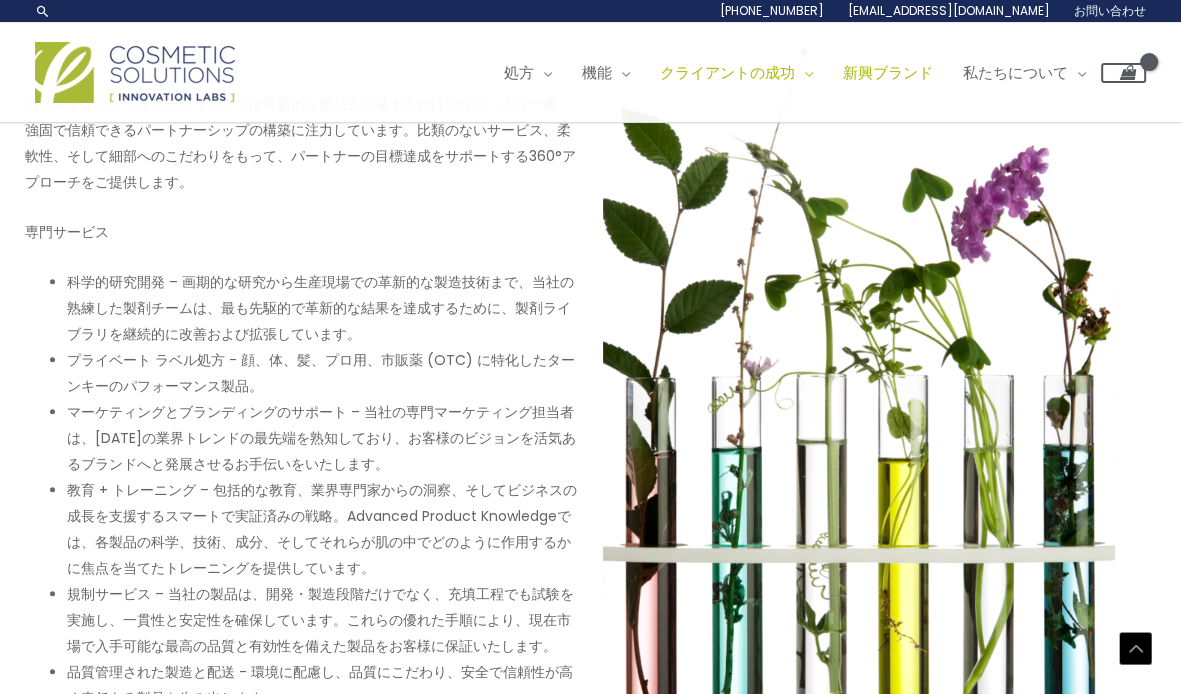 click on "新興ブランド" at bounding box center (888, 72) 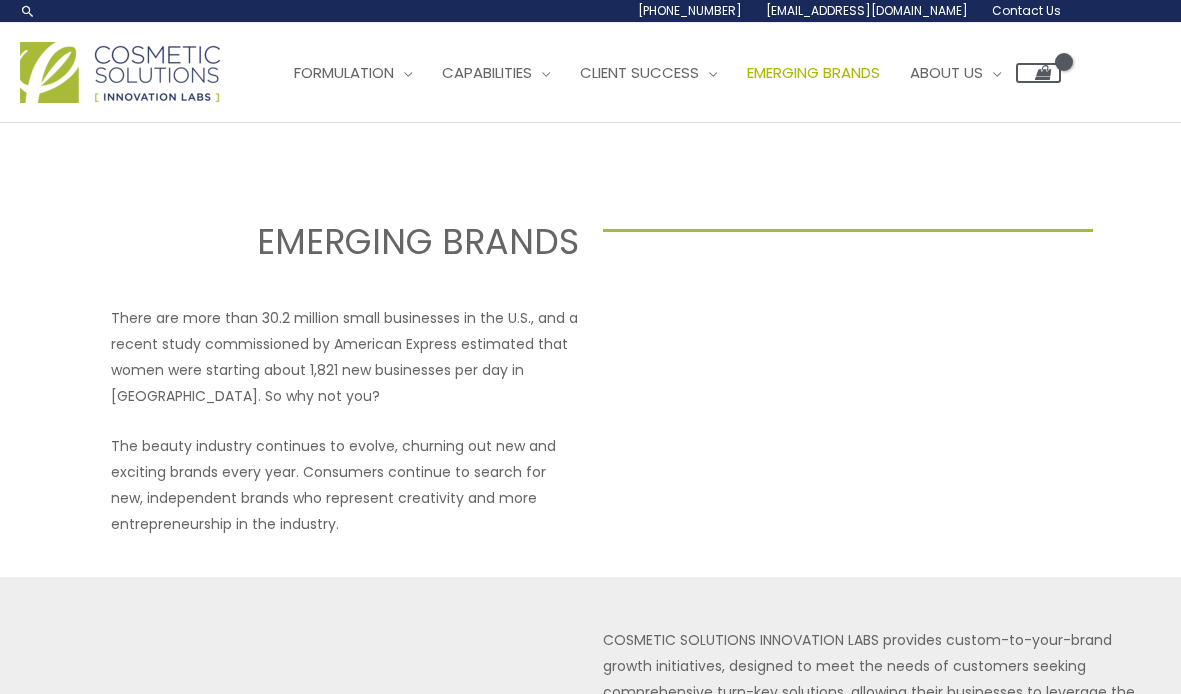 scroll, scrollTop: 0, scrollLeft: 0, axis: both 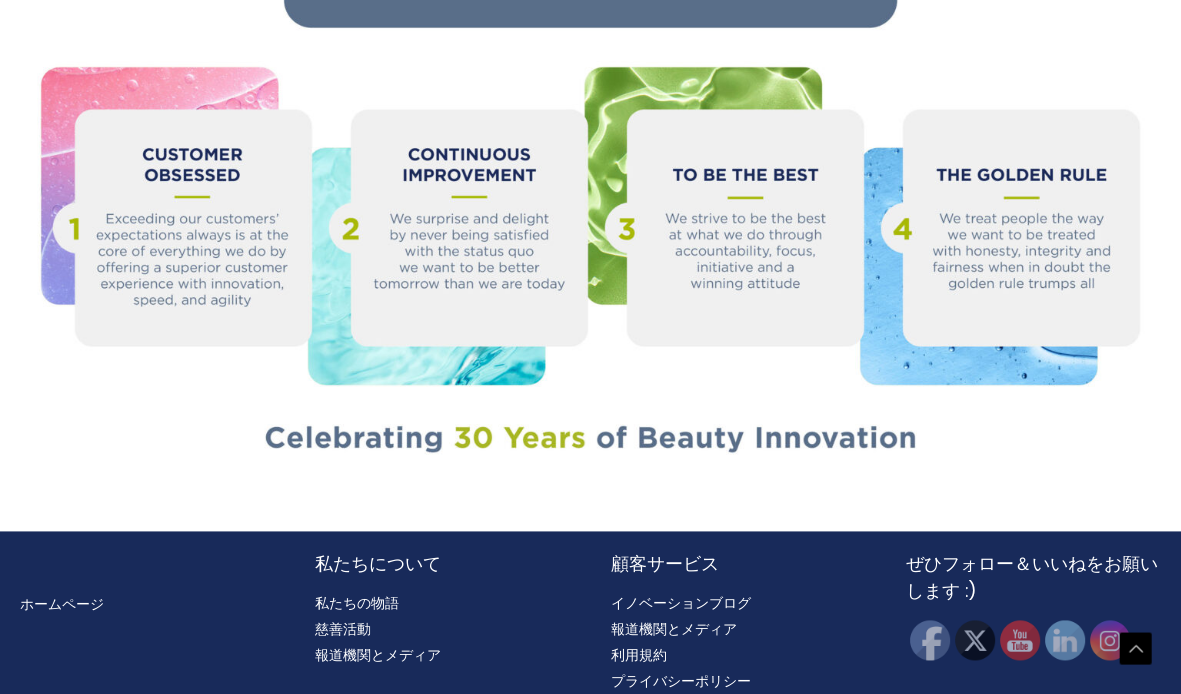 click on "プライバシーポリシー" at bounding box center [681, 681] 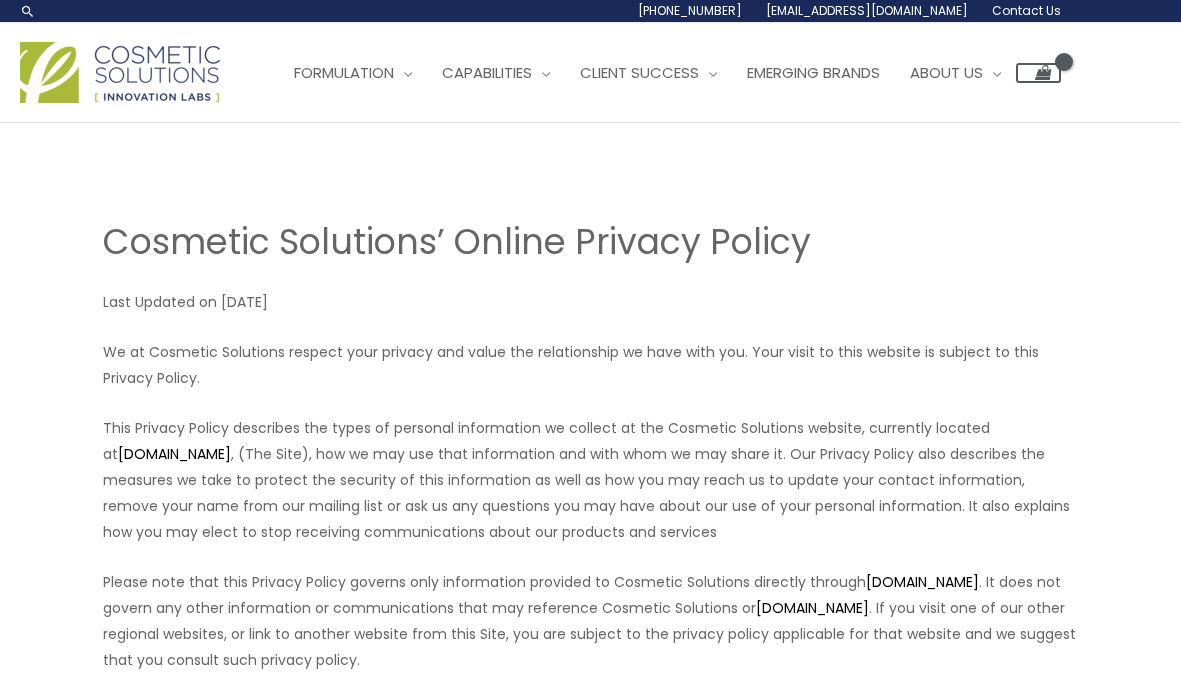 scroll, scrollTop: 0, scrollLeft: 0, axis: both 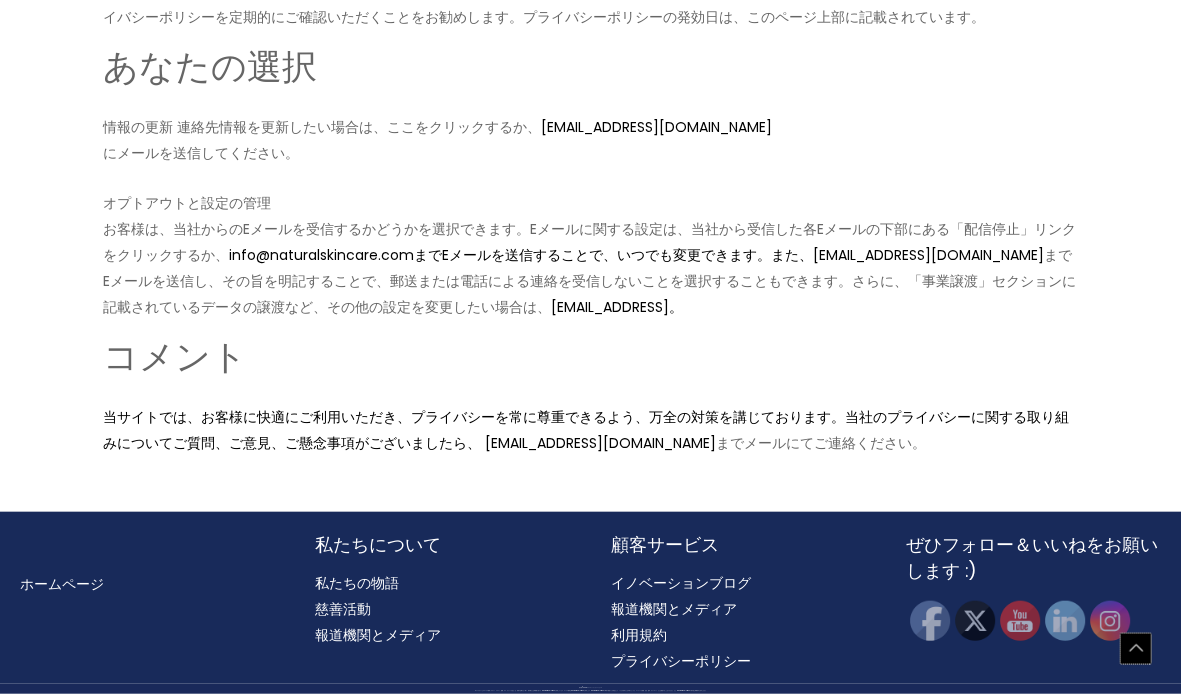 click on "上へスクロール" at bounding box center (1136, 649) 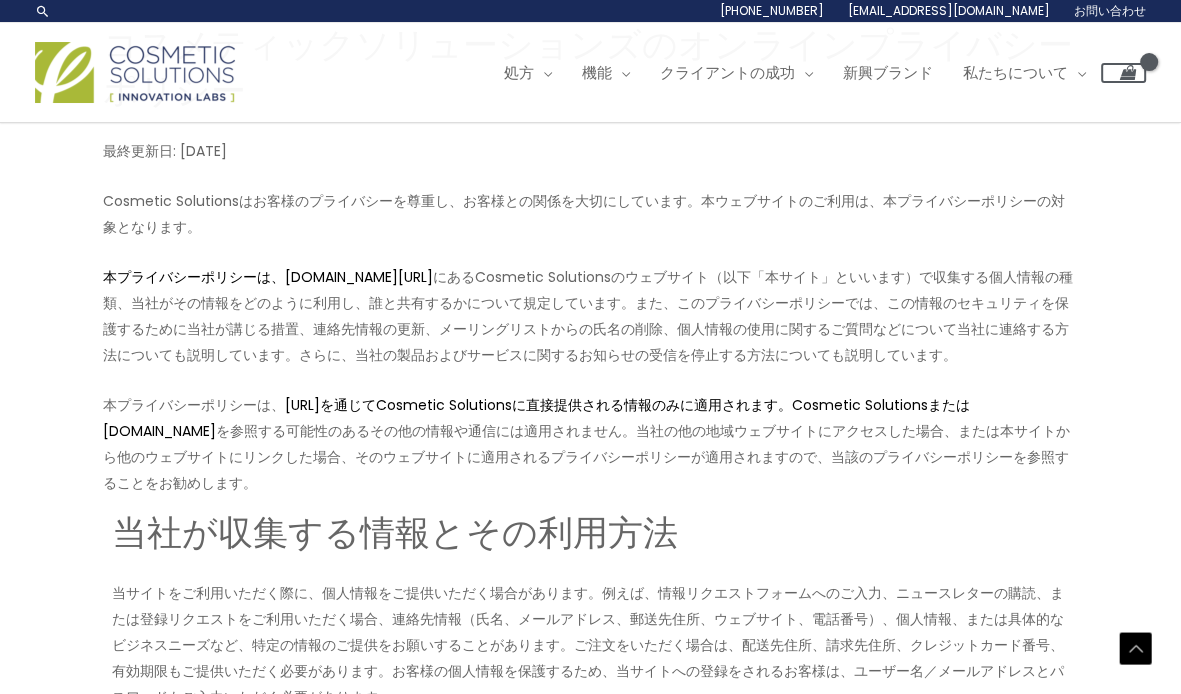 scroll, scrollTop: 0, scrollLeft: 0, axis: both 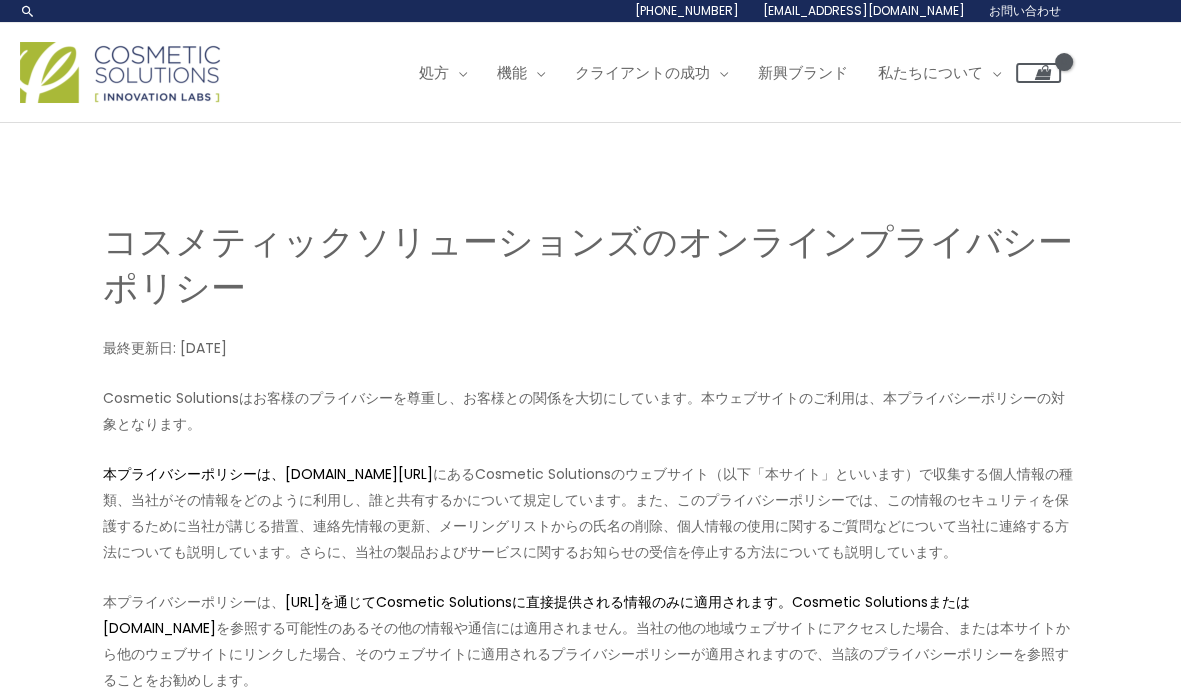 drag, startPoint x: 332, startPoint y: 397, endPoint x: 444, endPoint y: 427, distance: 115.948265 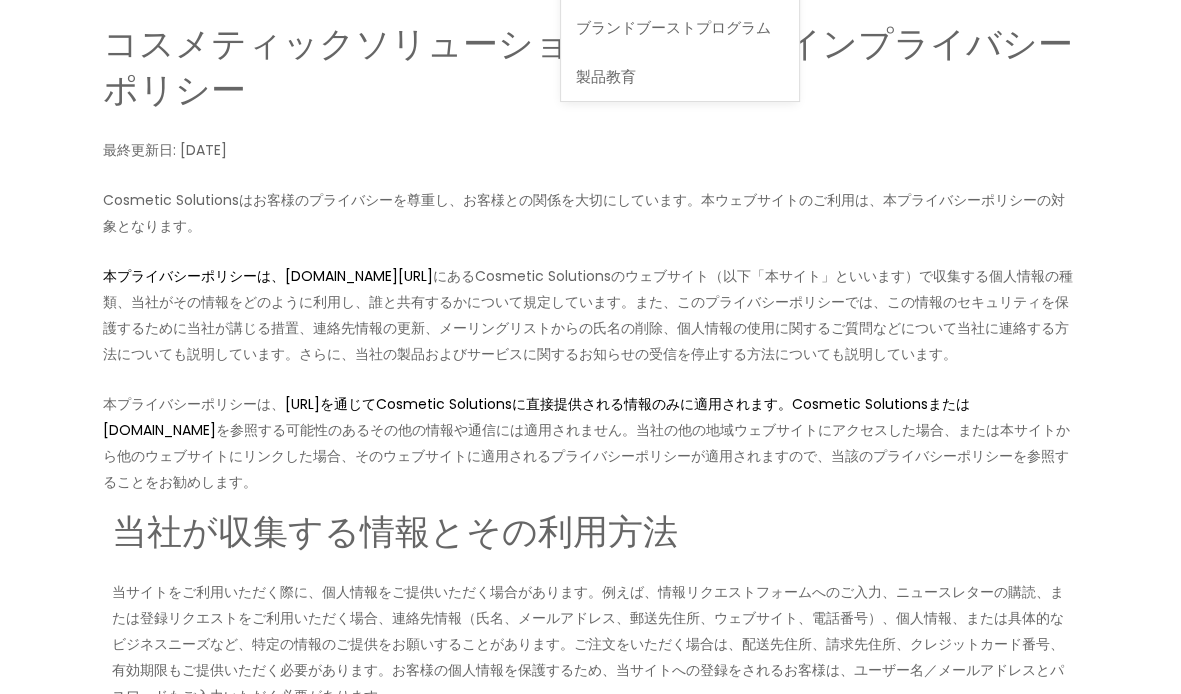 scroll, scrollTop: 0, scrollLeft: 0, axis: both 